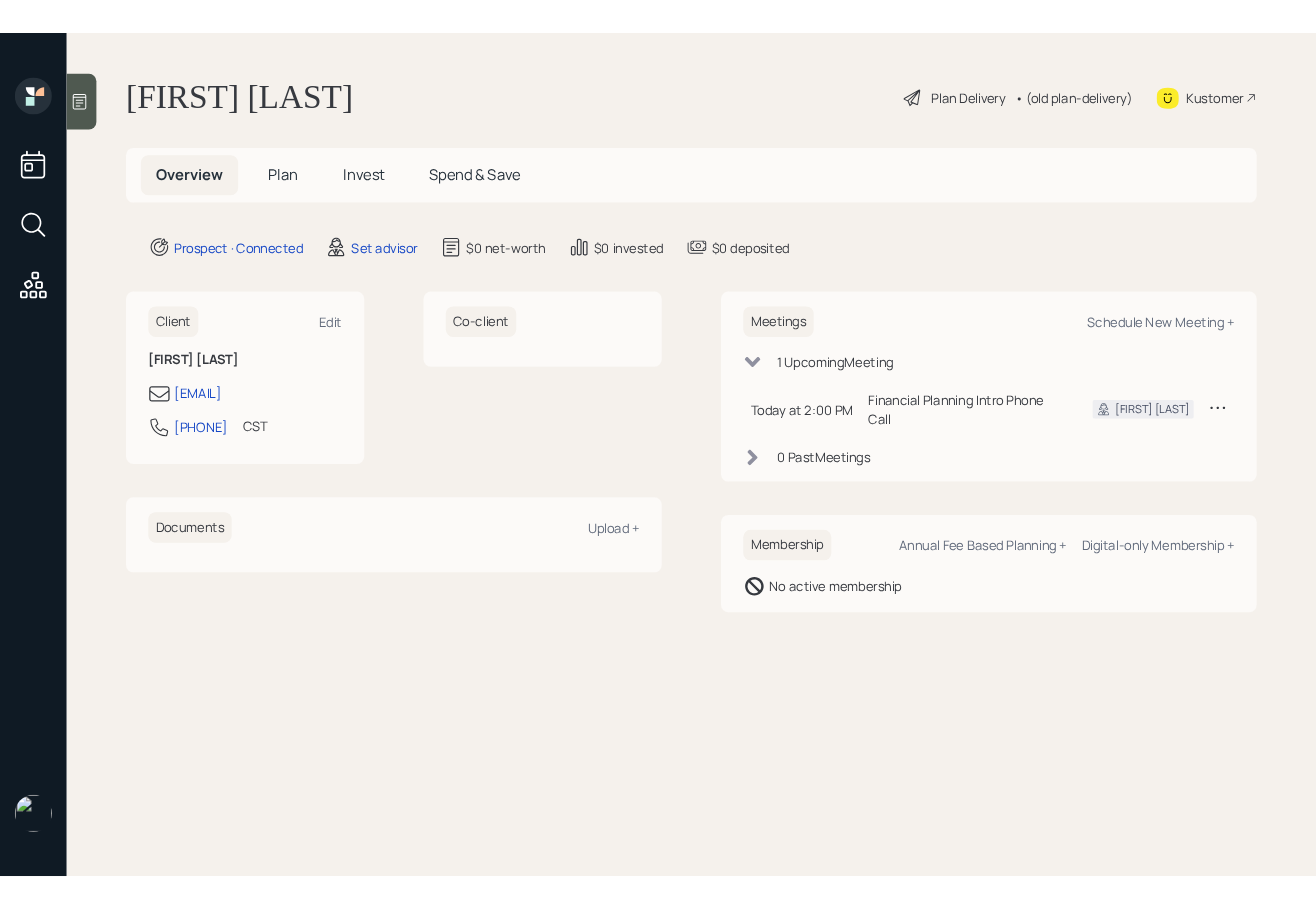 scroll, scrollTop: 0, scrollLeft: 0, axis: both 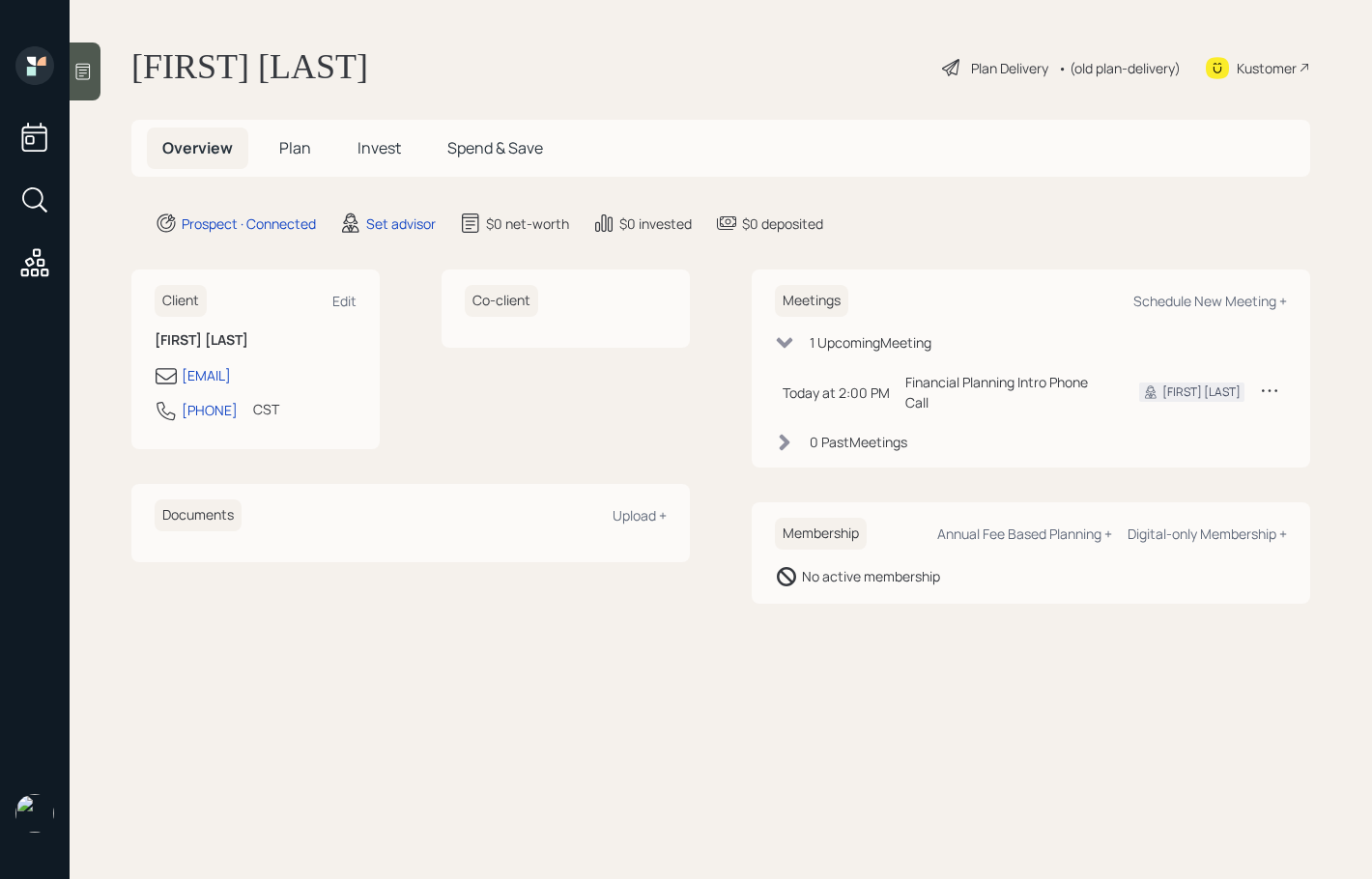 click at bounding box center (83, 71) 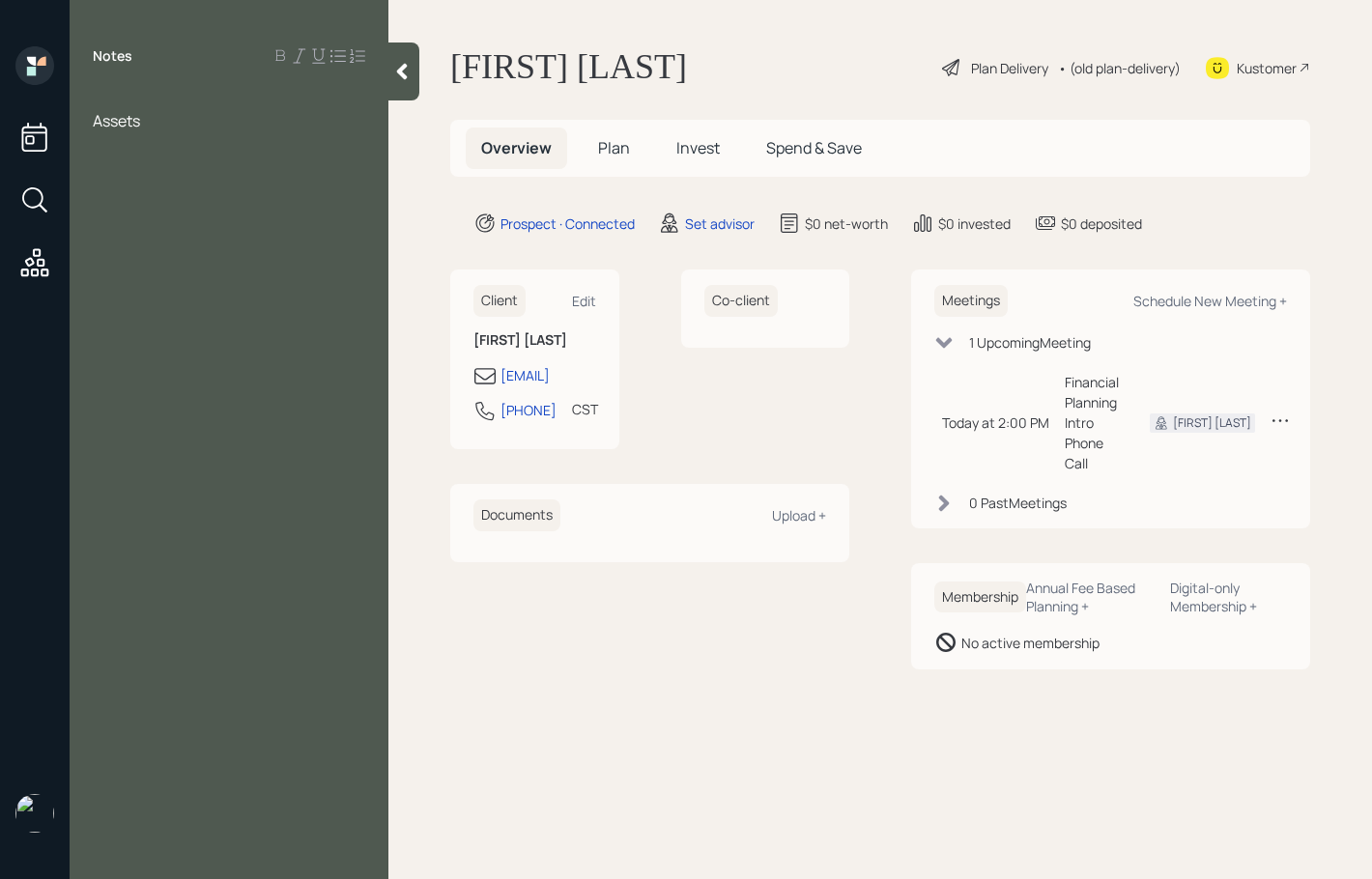 click at bounding box center [229, 99] 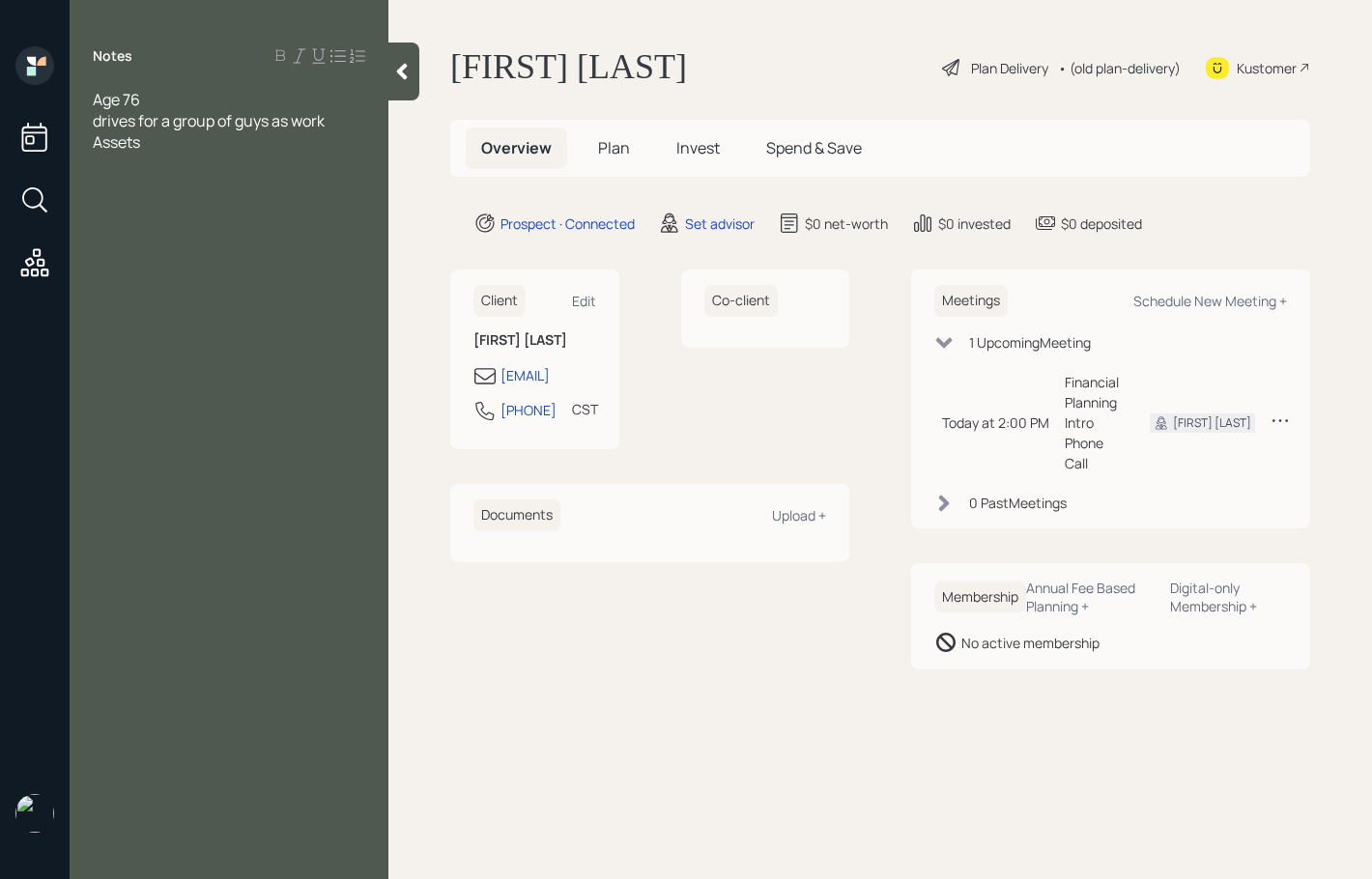 click at bounding box center [229, 99] 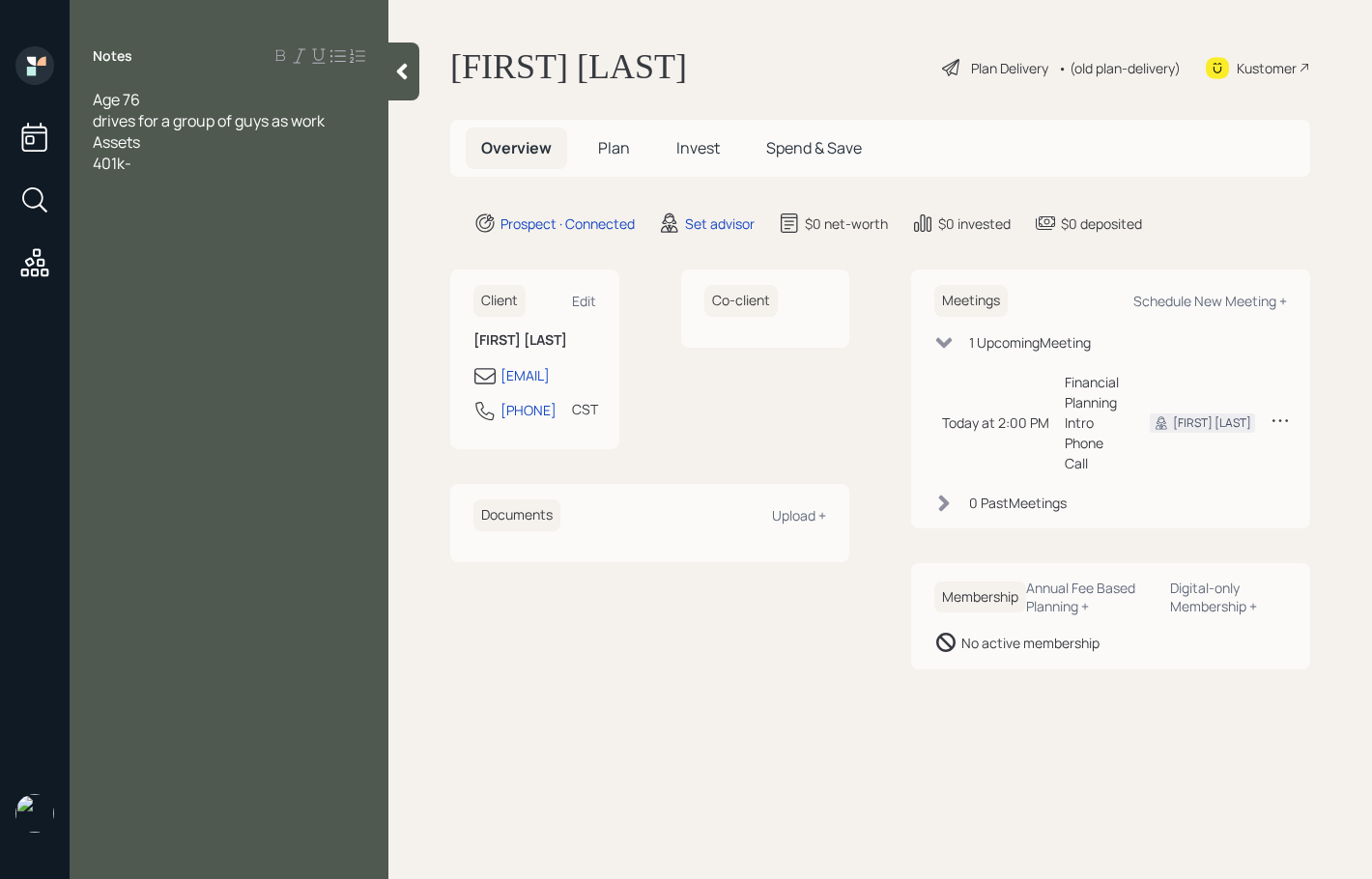 click on "401k-" at bounding box center (229, 99) 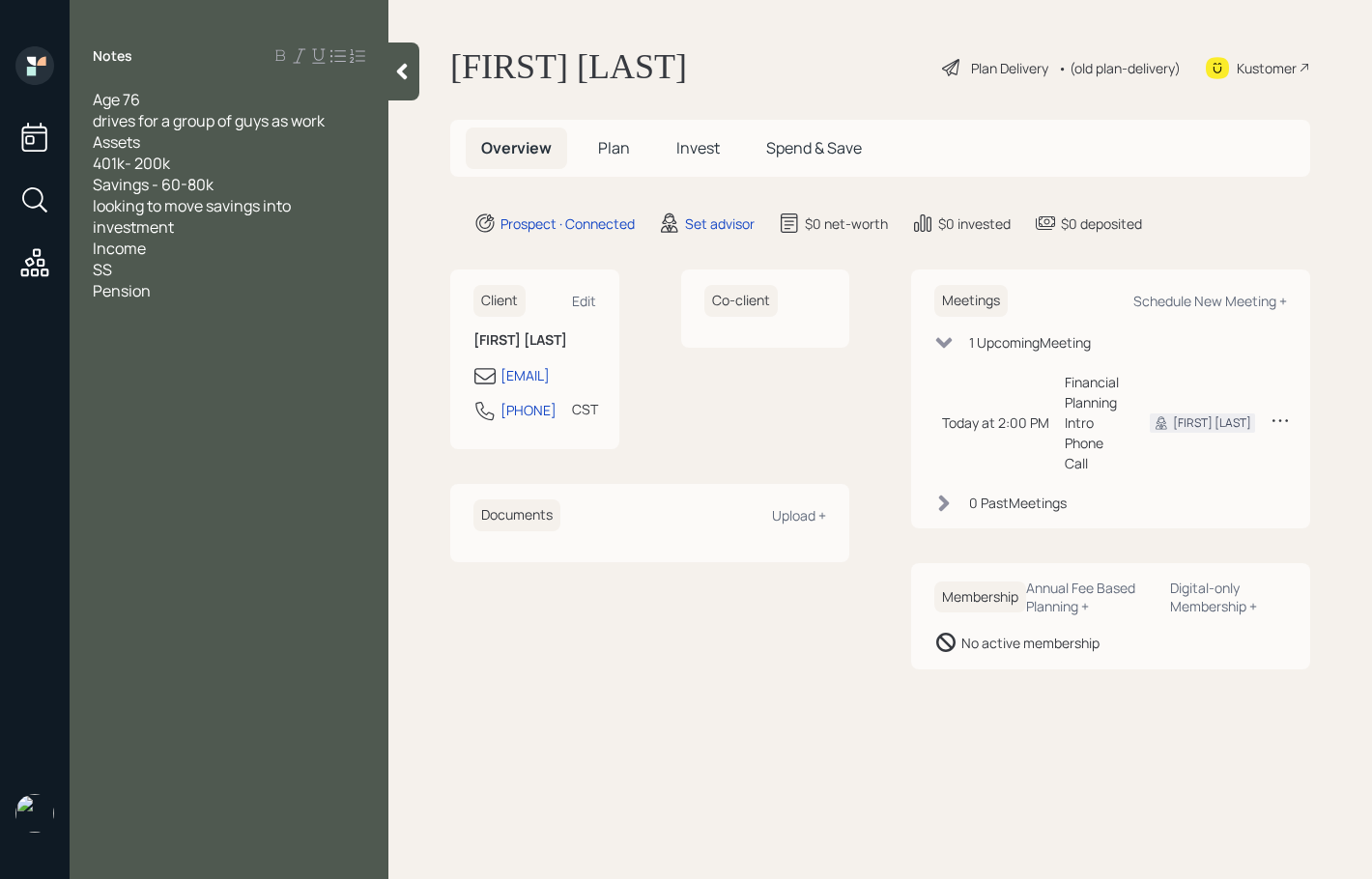 click on "SS" at bounding box center [229, 99] 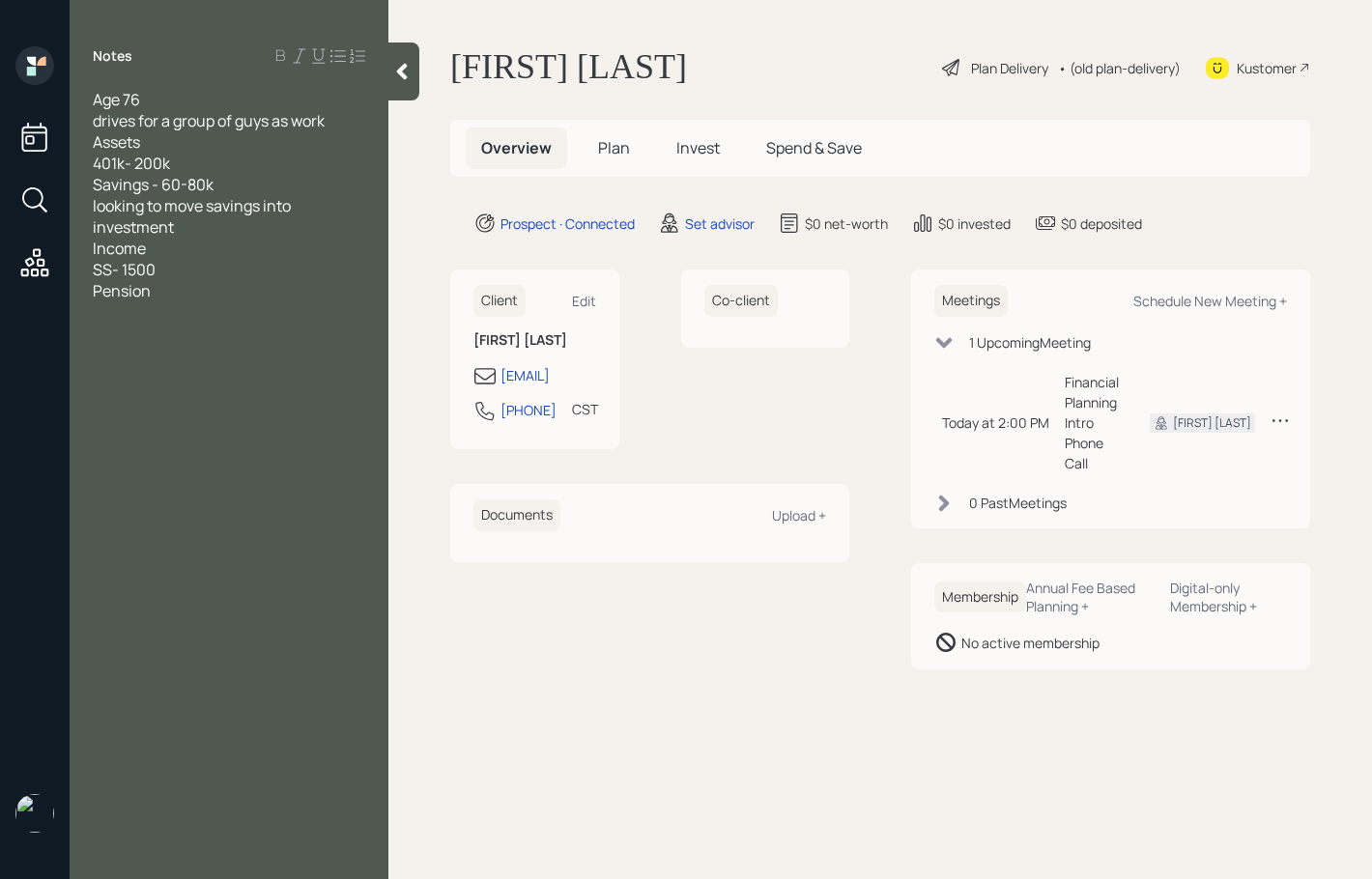 click on "Pension" at bounding box center (229, 99) 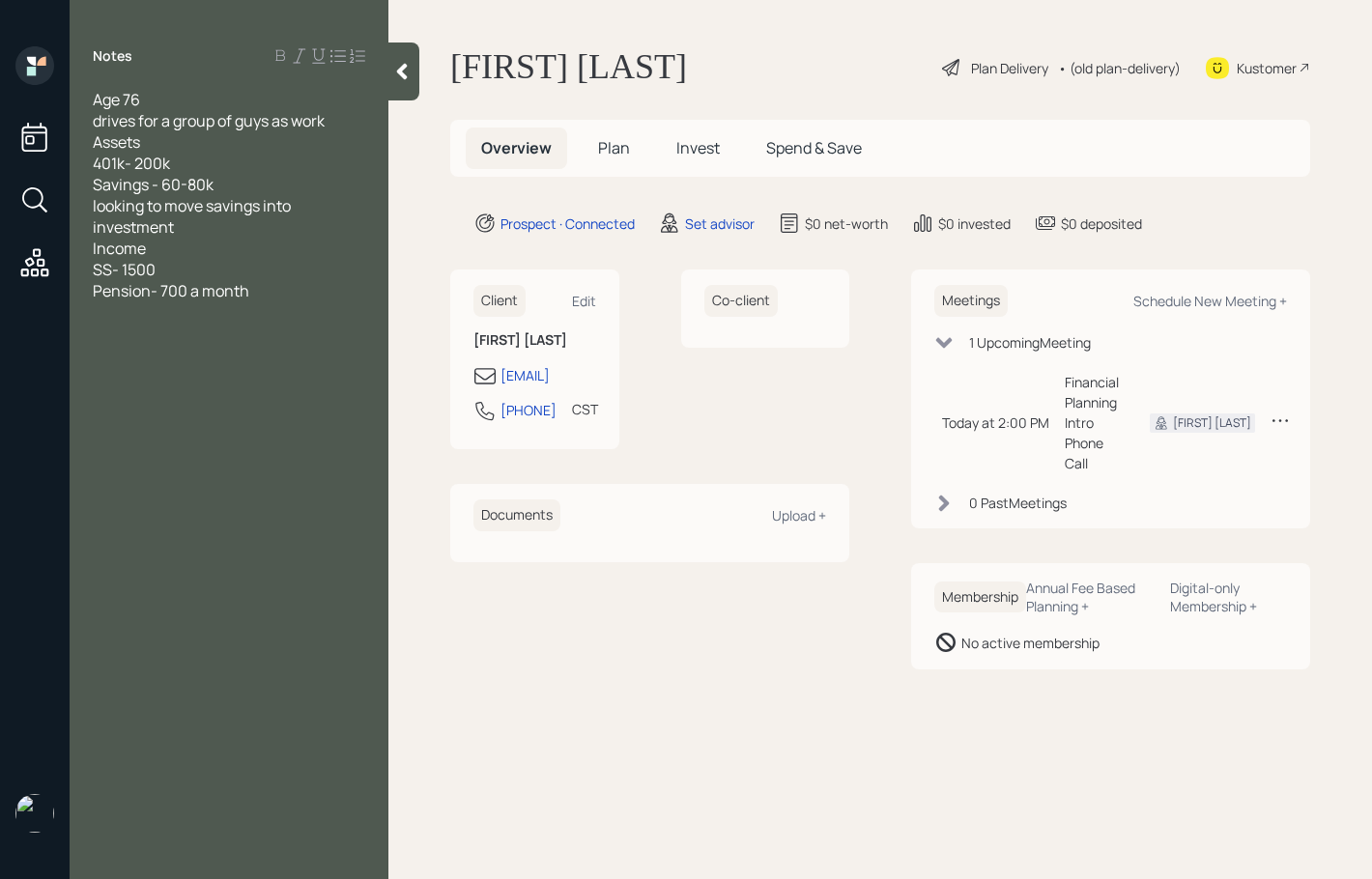 click on "SS- 1500" at bounding box center (229, 99) 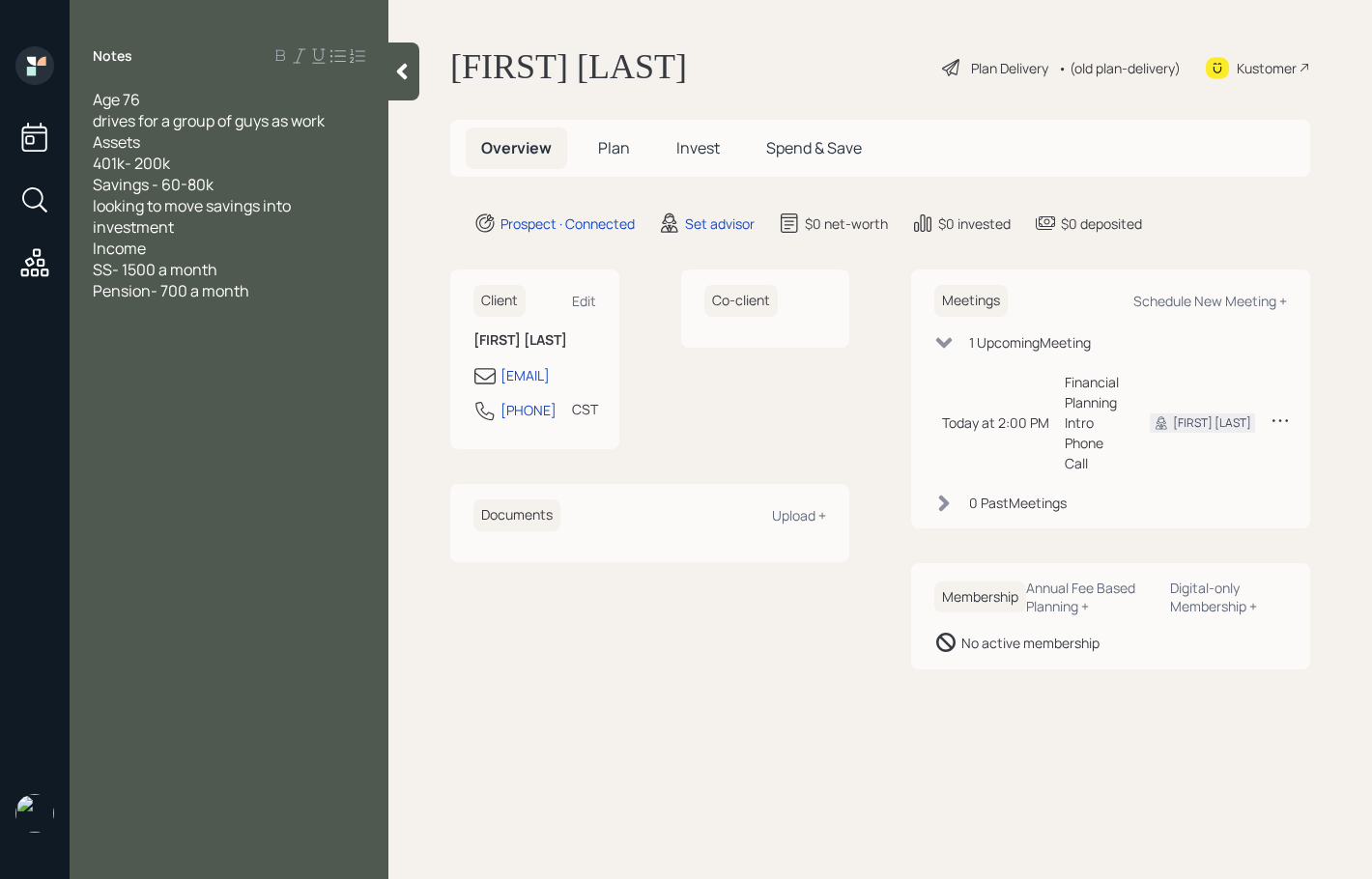 click on "Pension- 700 a month" at bounding box center [229, 99] 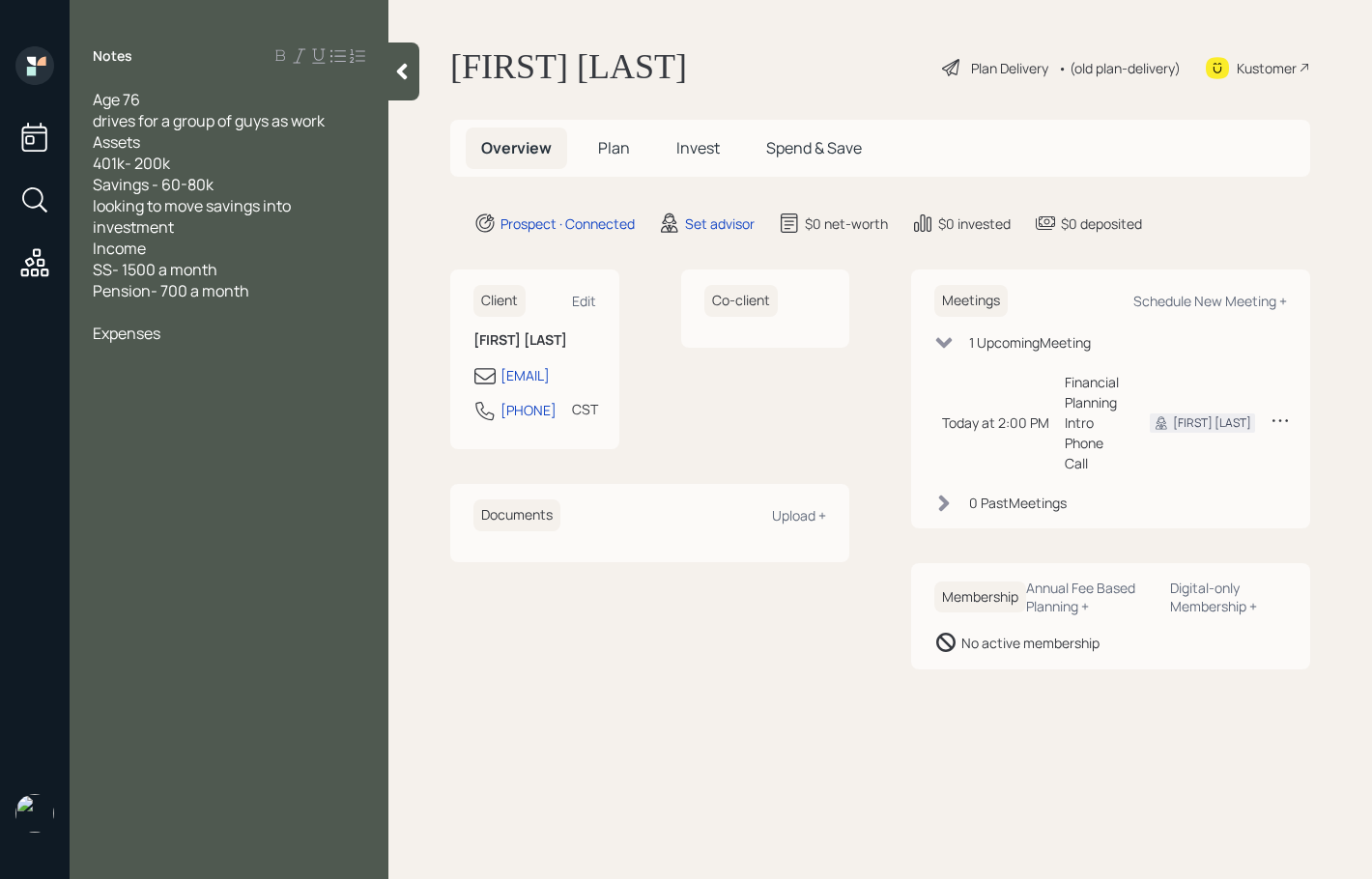 click on "looking to move savings into investment" at bounding box center (229, 99) 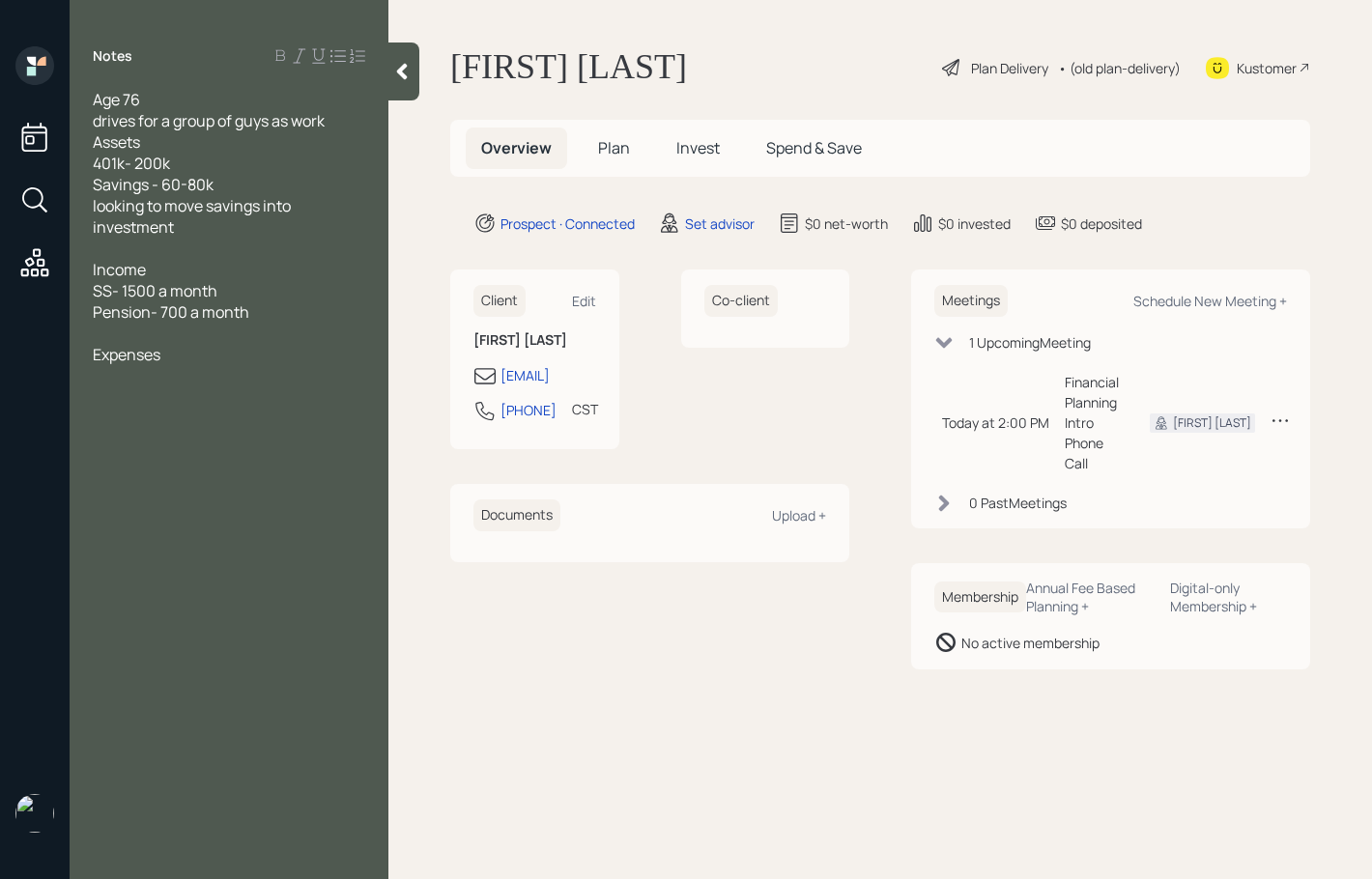 click at bounding box center (229, 99) 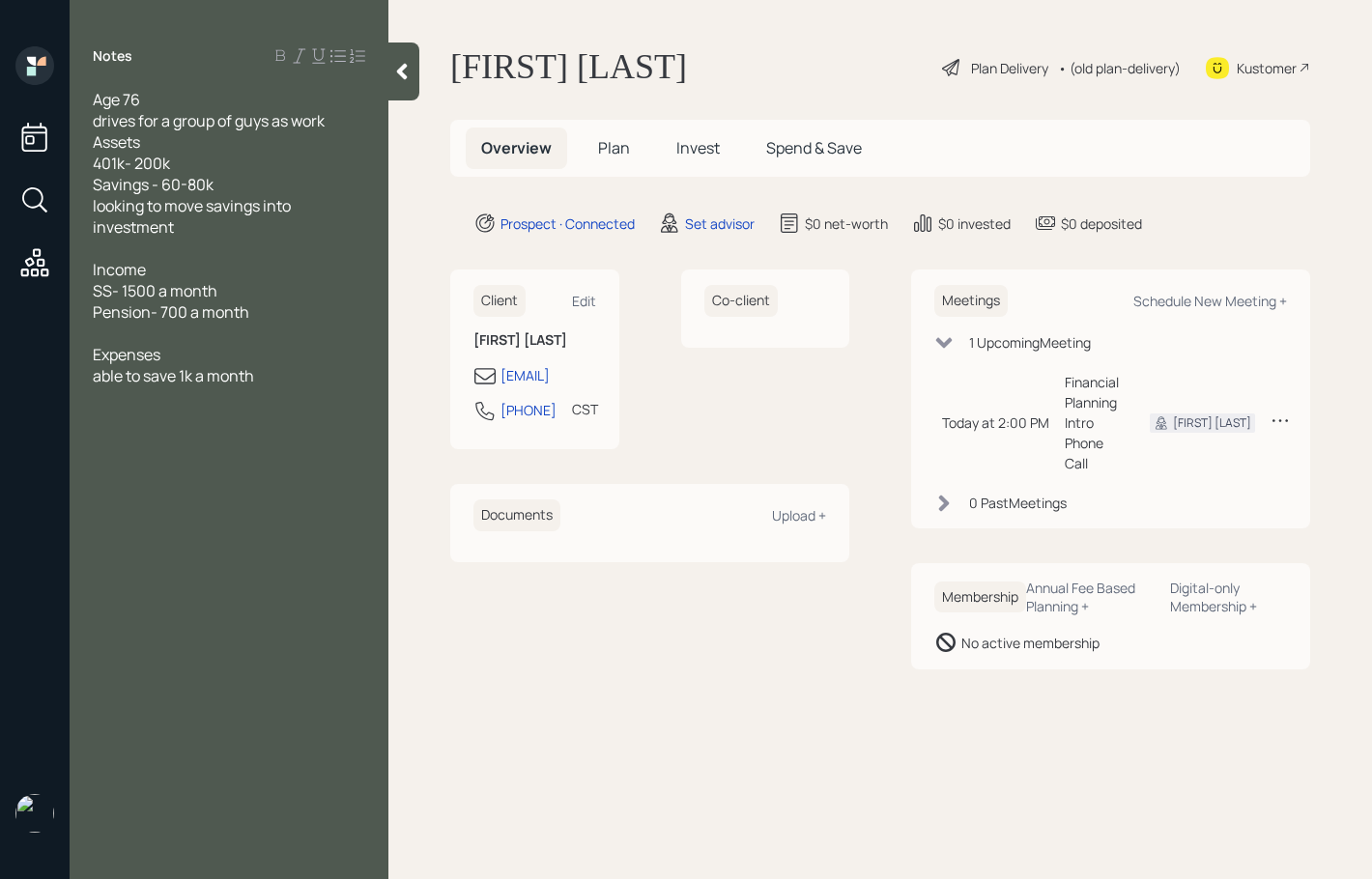 click at bounding box center (229, 99) 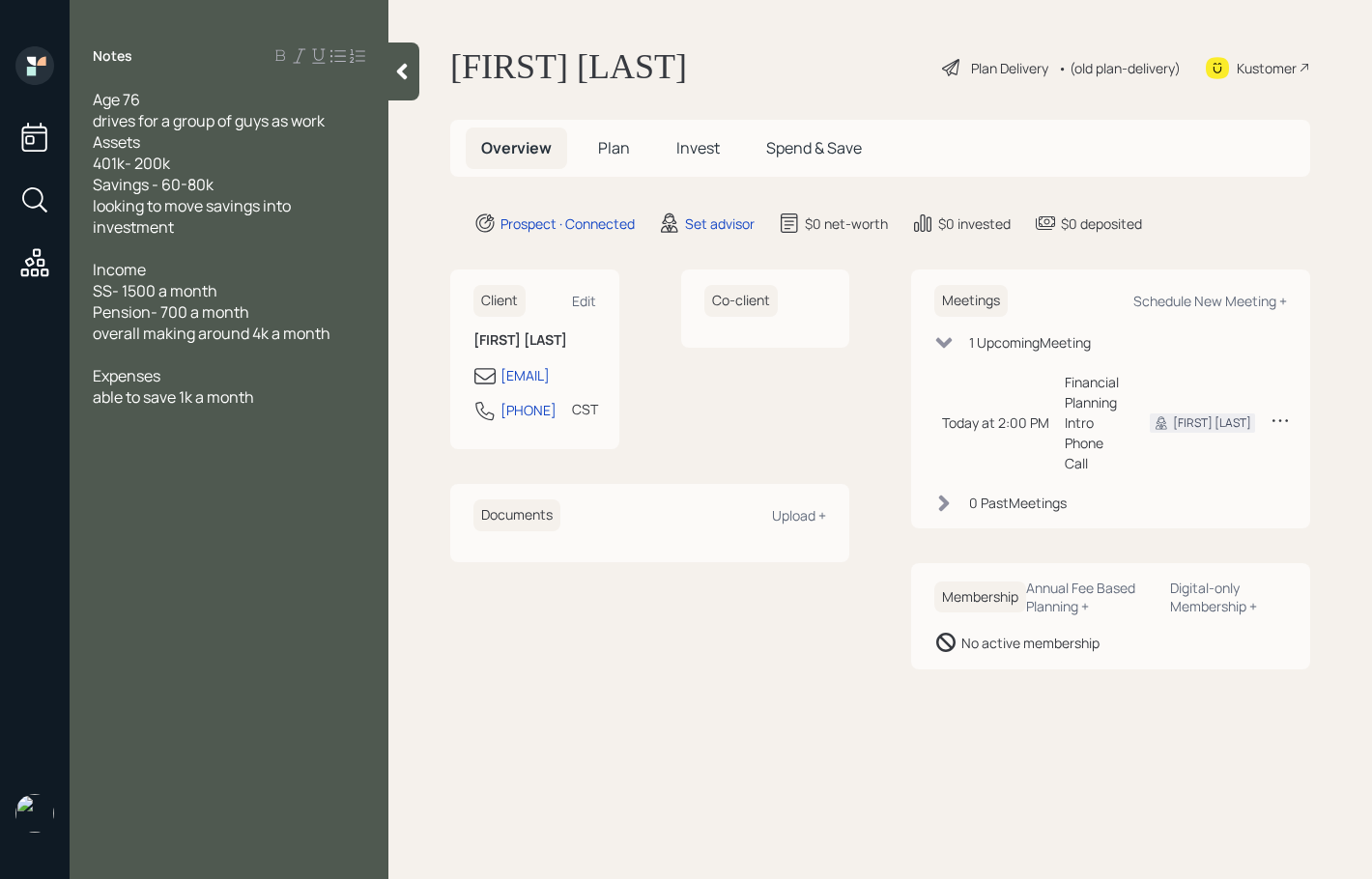 click on "able to save 1k a month" at bounding box center [229, 99] 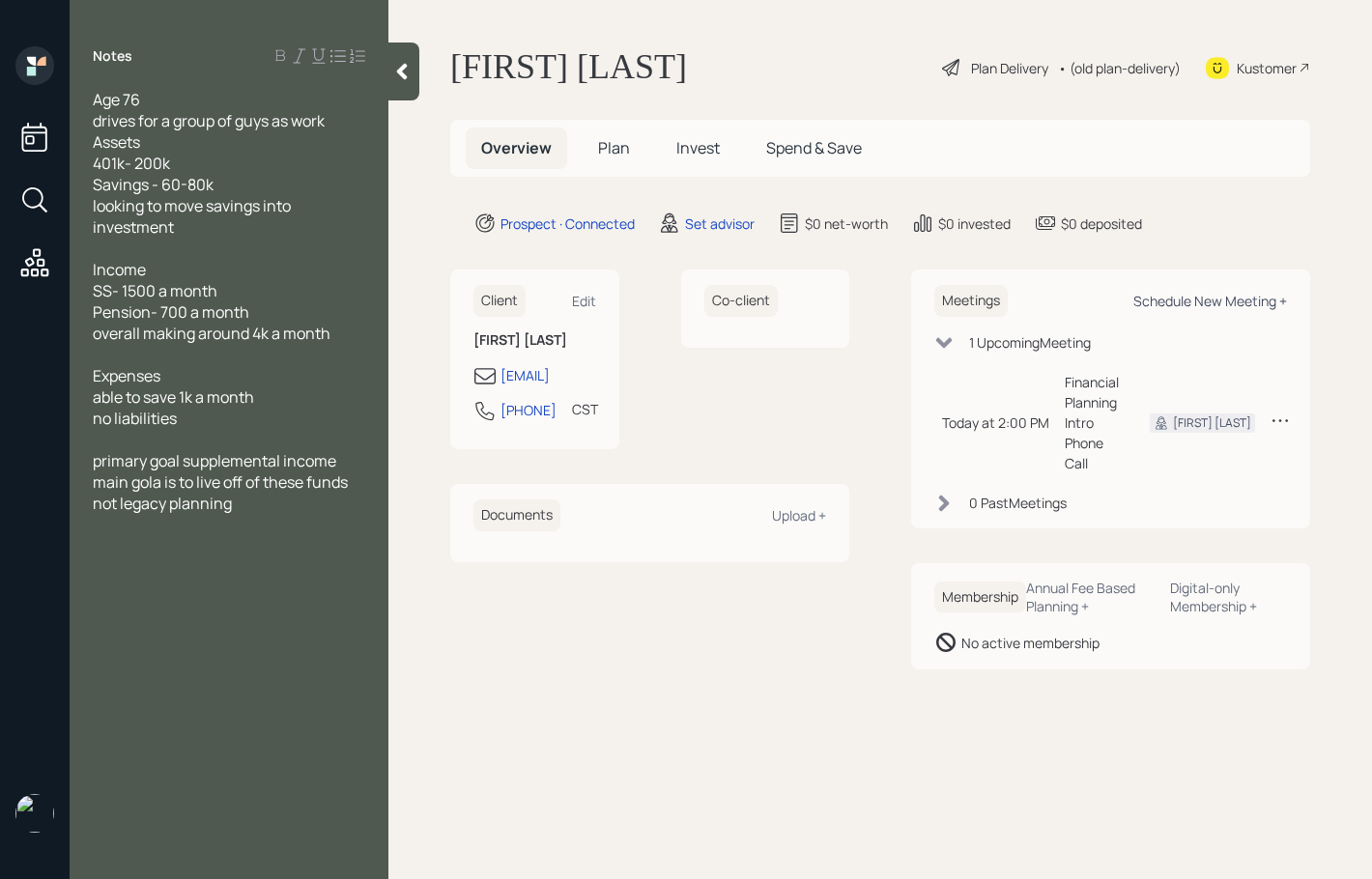 click on "Schedule New Meeting +" at bounding box center [584, 300] 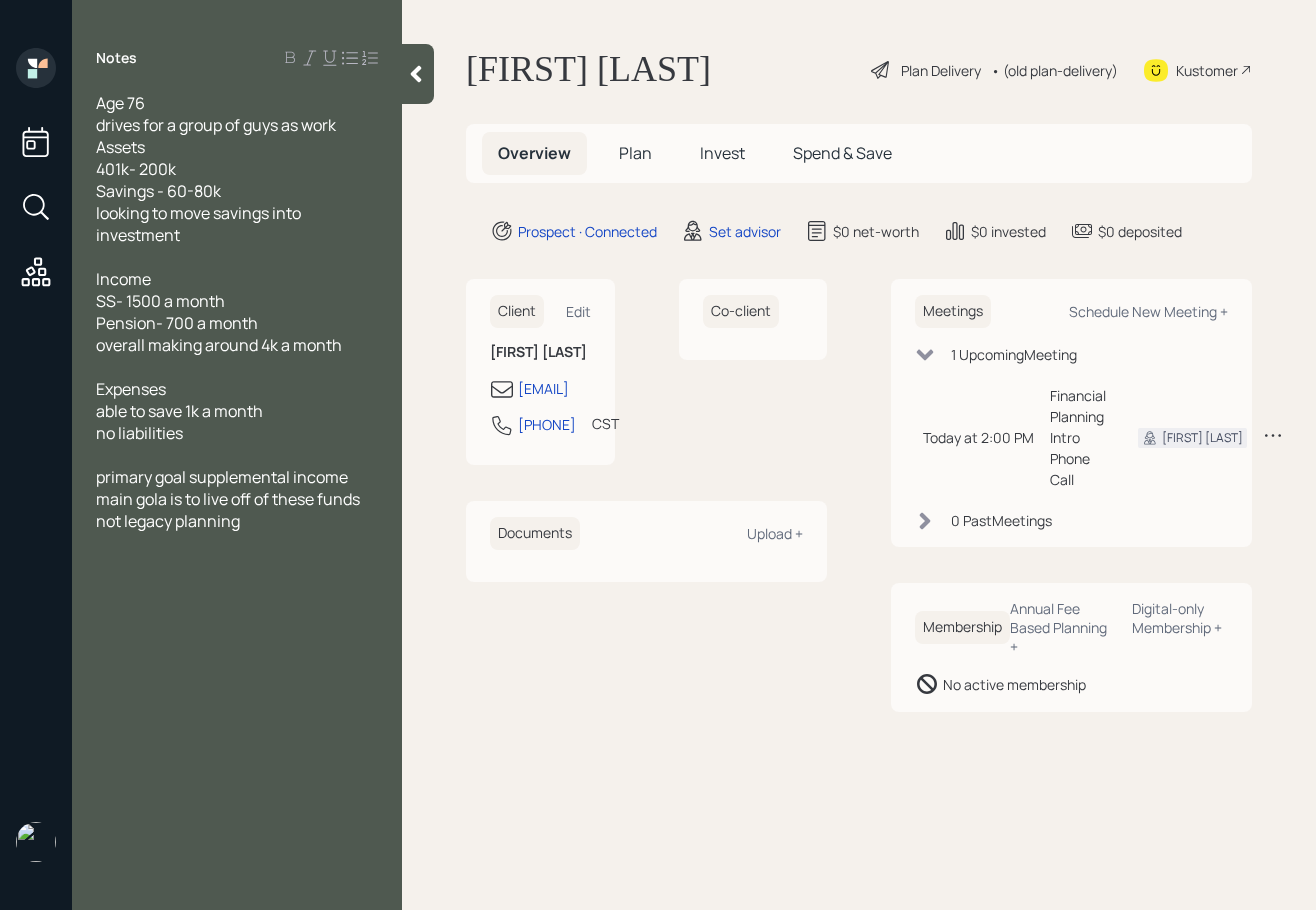 click on "[FIRST] [LAST] Plan Delivery • (old plan-delivery) Kustomer Overview Plan Invest Spend & Save Prospect ·
Connected Set advisor $0 net-worth $0 invested $0 deposited Client Edit [FIRST] [LAST] [EMAIL] [PHONE] CST Currently 1:24 PM Co-client Documents Upload + Meetings Schedule New Meeting + 1 Upcoming Meeting Today at 2:00 PM Tuesday, July 8, 2025 2:00 PM EDT Financial Planning Intro Phone Call [FIRST] [LAST] 0 Past Meetings Membership Annual Fee Based Planning + Digital-only Membership + No active membership" at bounding box center (859, 455) 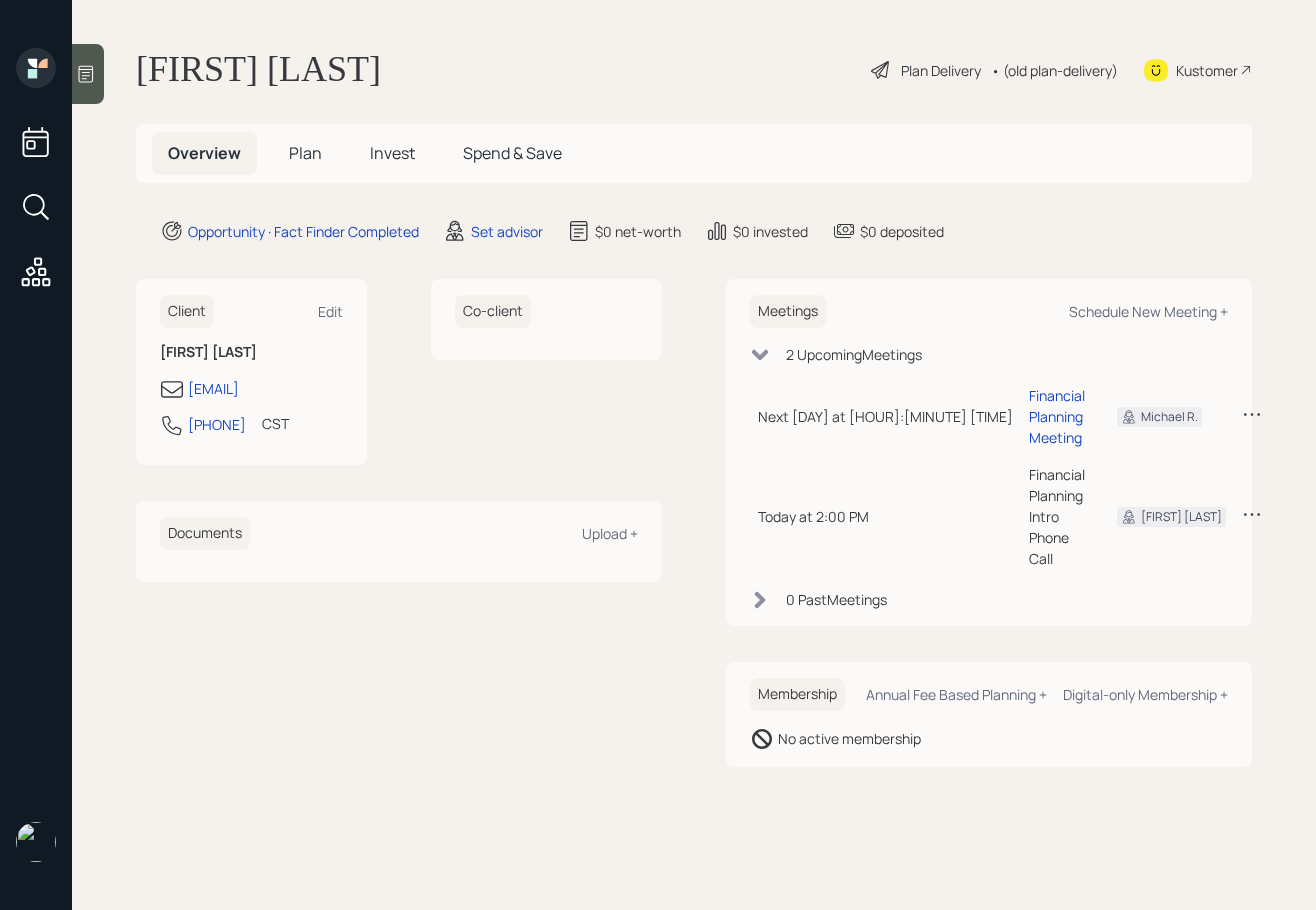 scroll, scrollTop: 0, scrollLeft: 0, axis: both 